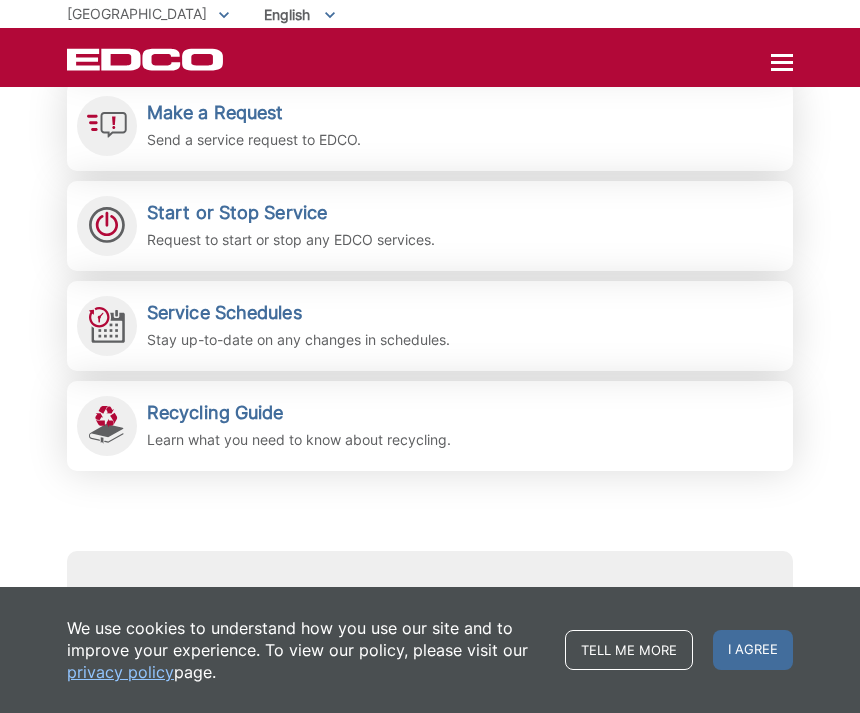 scroll, scrollTop: 554, scrollLeft: 0, axis: vertical 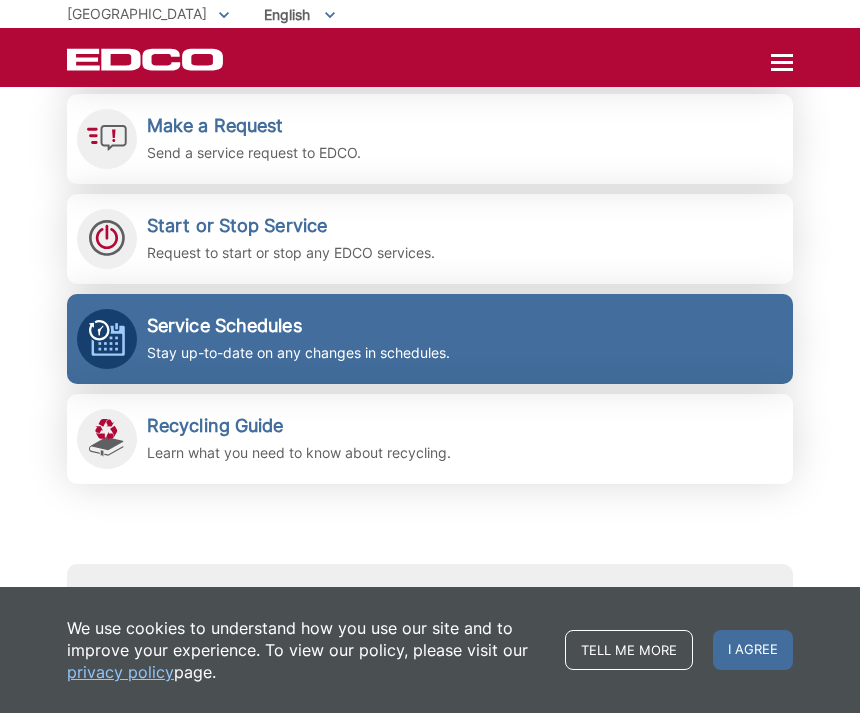 click on "Service Schedules
Stay up-to-date on any changes in schedules." at bounding box center [298, 339] 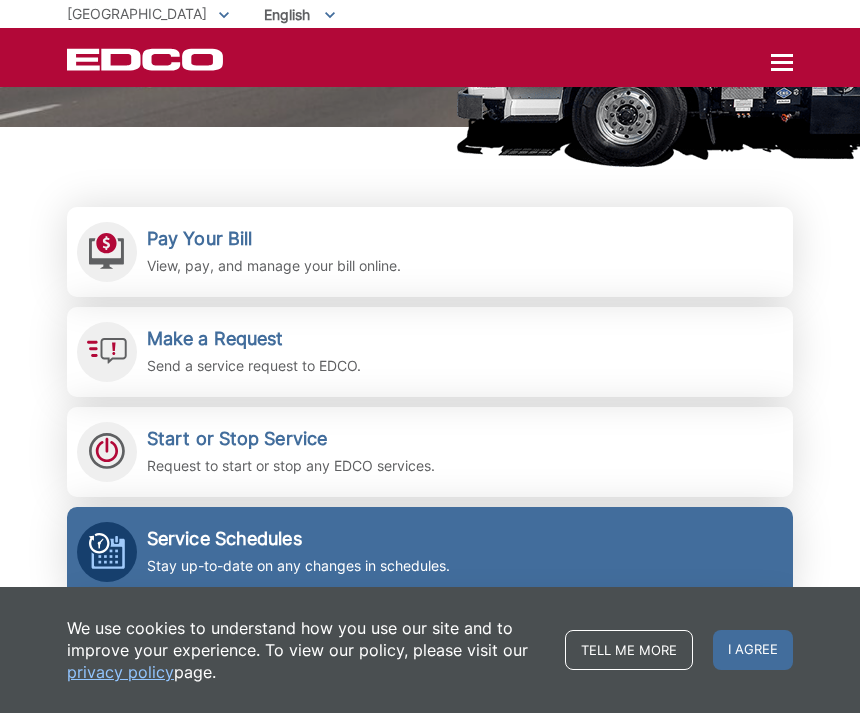 scroll, scrollTop: 355, scrollLeft: 0, axis: vertical 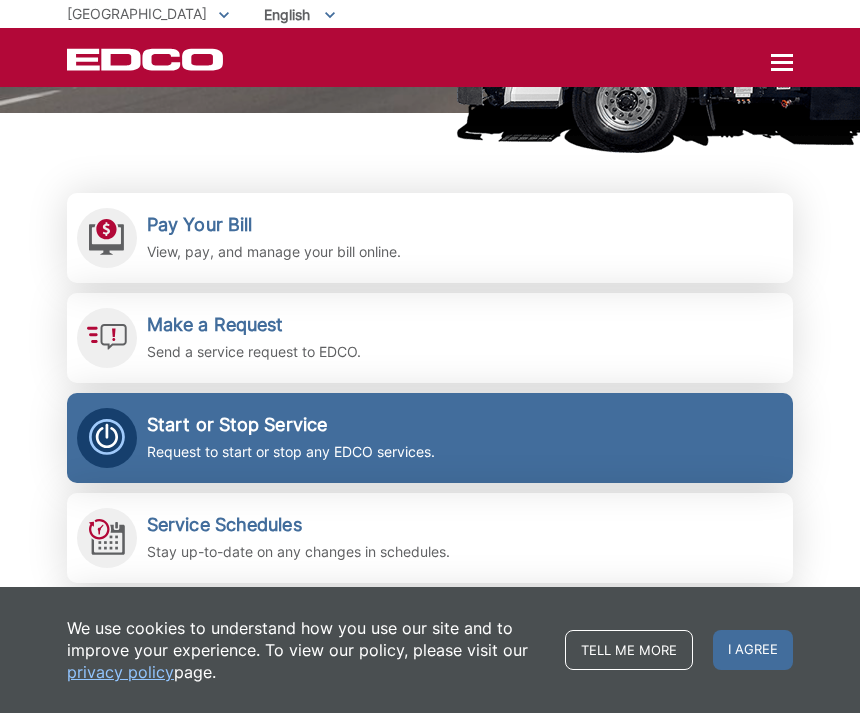 click on "Start or Stop Service
Request to start or stop any EDCO services." at bounding box center (430, 438) 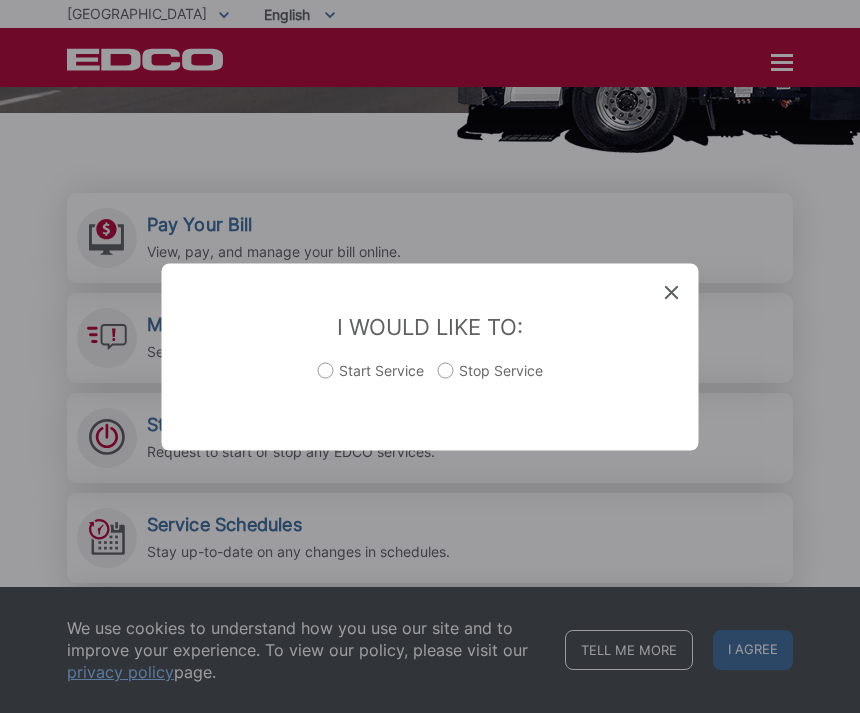 click on "Start Service" at bounding box center [371, 380] 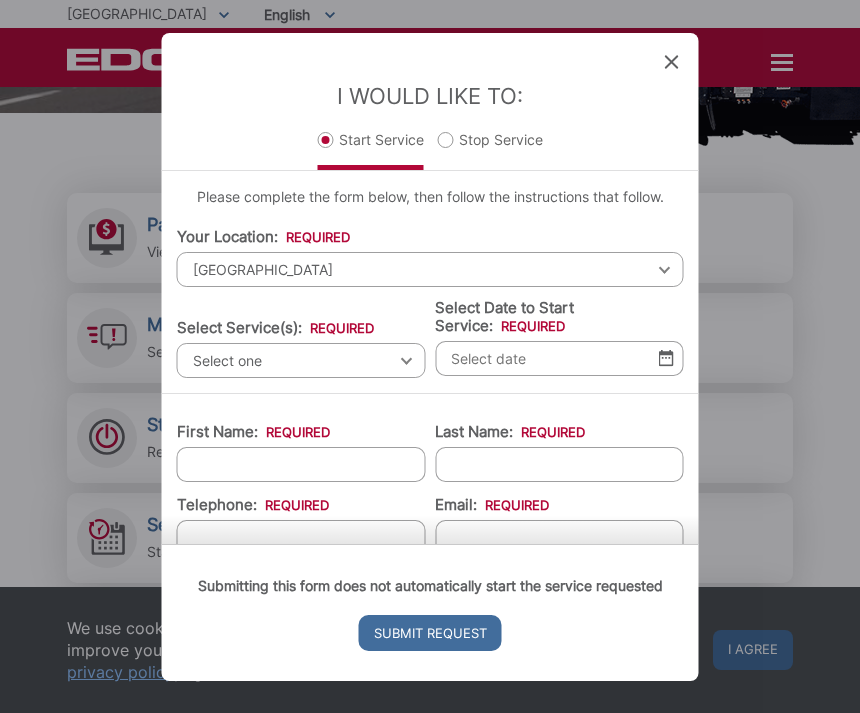 click on "Select one" at bounding box center (301, 360) 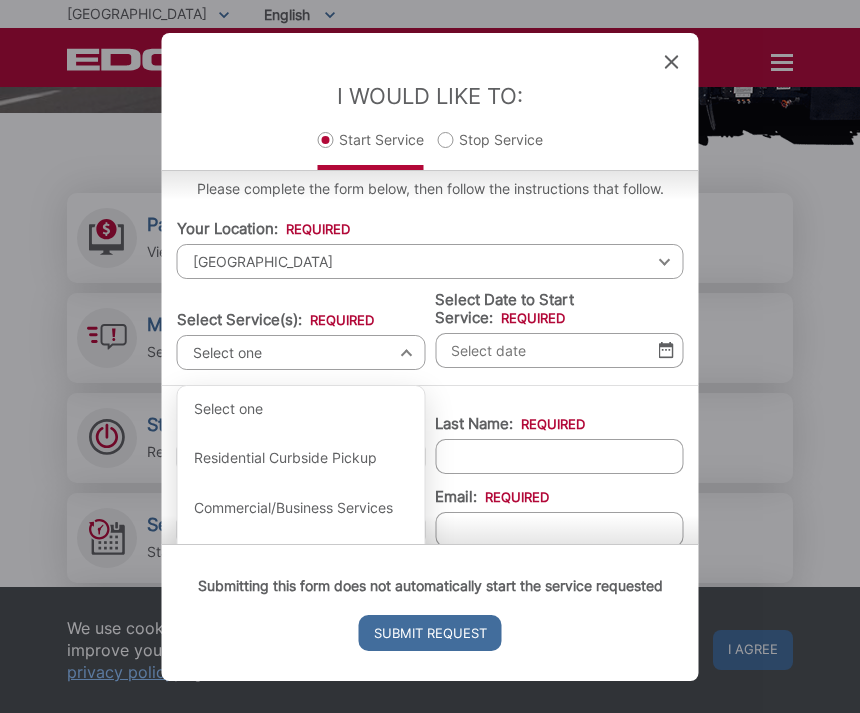 scroll, scrollTop: 6, scrollLeft: 0, axis: vertical 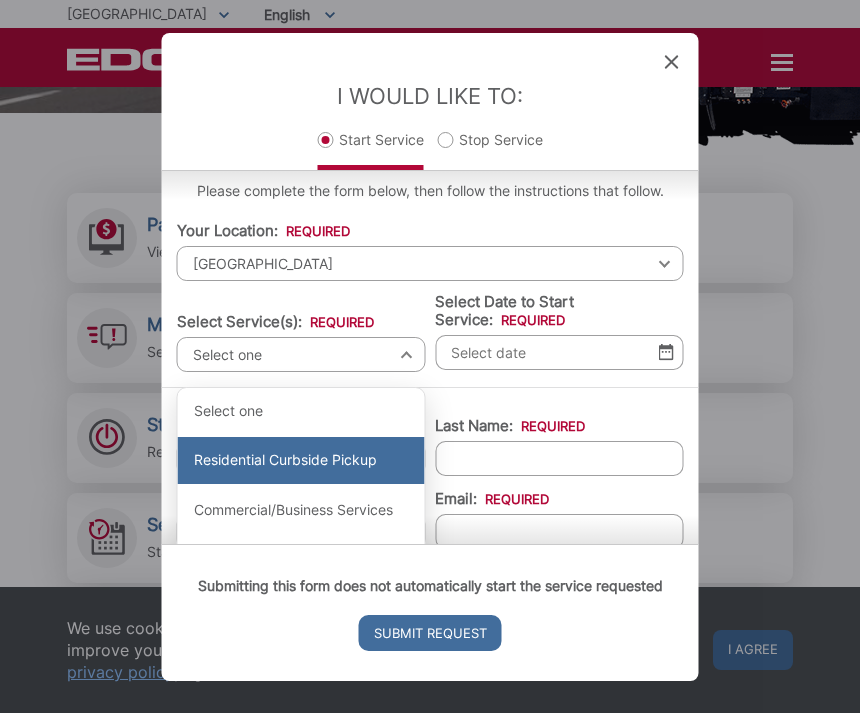 click on "Residential Curbside Pickup" at bounding box center (301, 461) 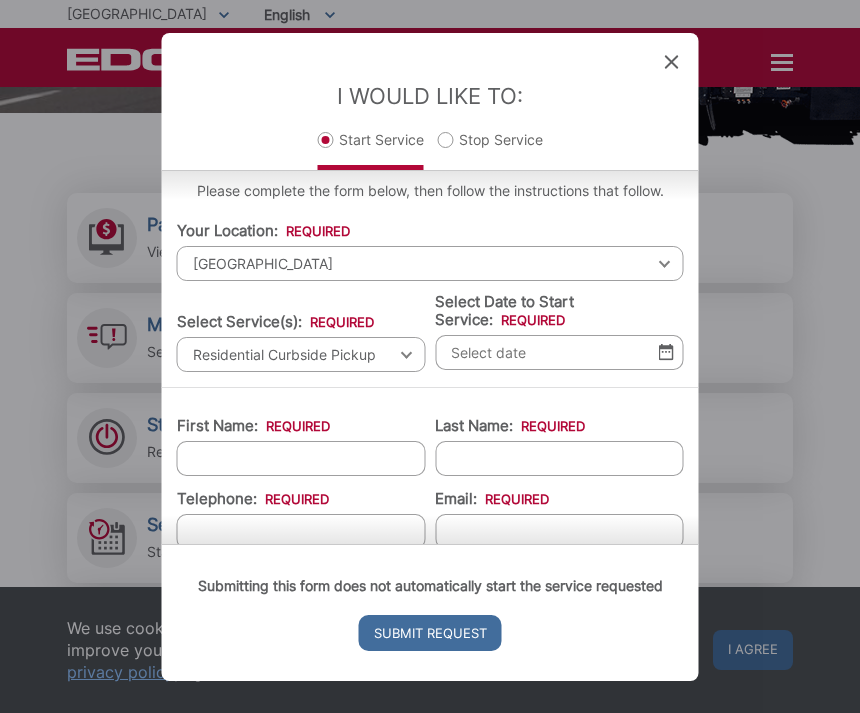 click on "Select Date to Start Service: *" at bounding box center [559, 352] 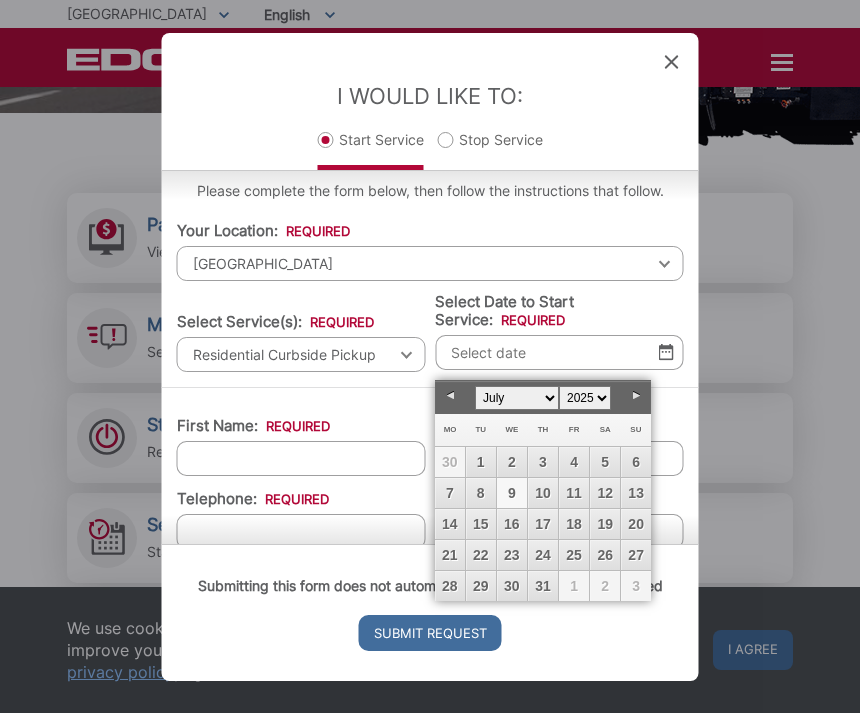 click on "15" at bounding box center [481, 524] 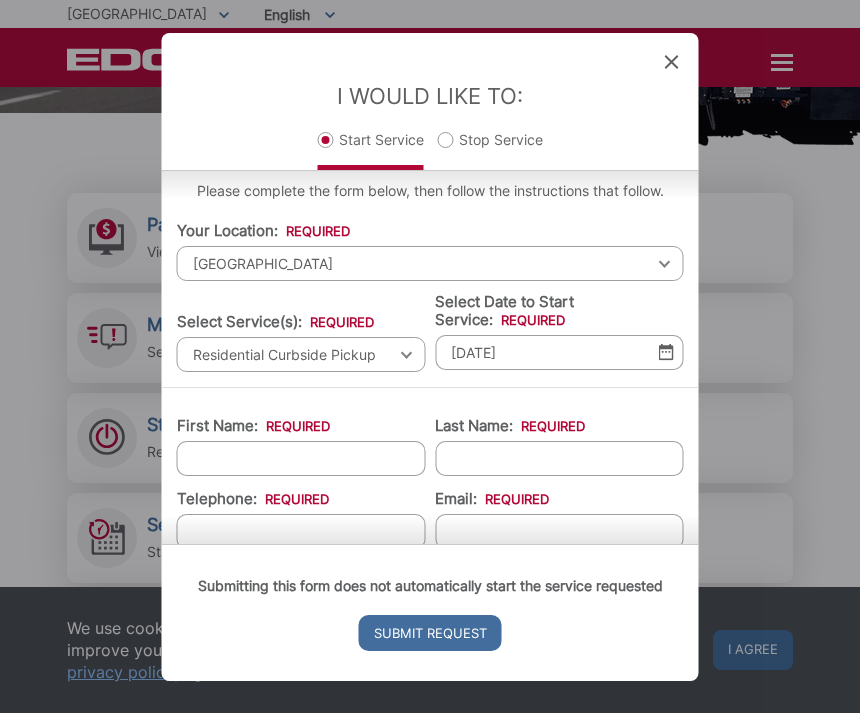click on "First Name: *" at bounding box center [301, 458] 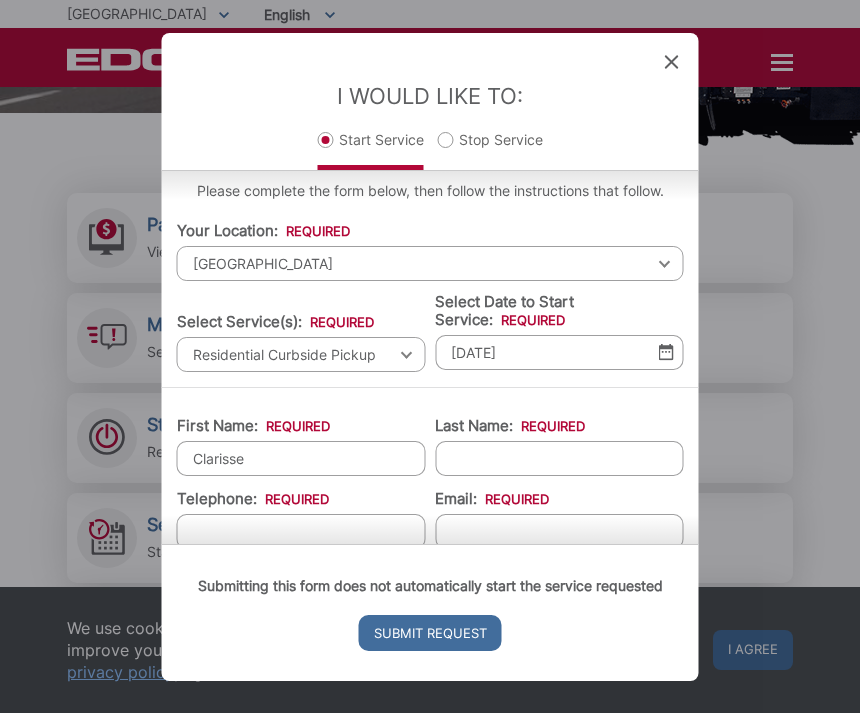 type on "Clarisse" 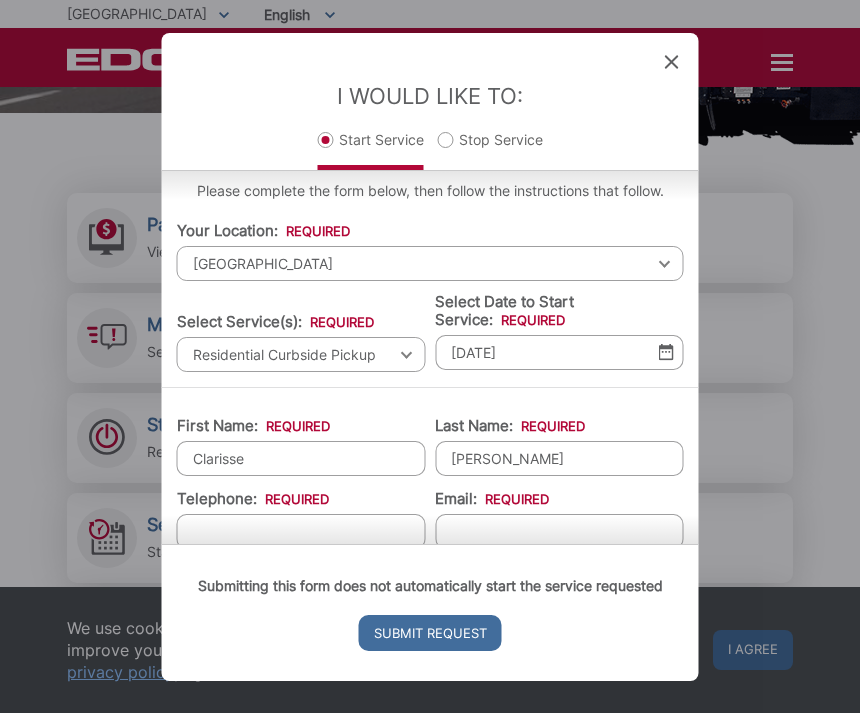 type on "[PERSON_NAME]" 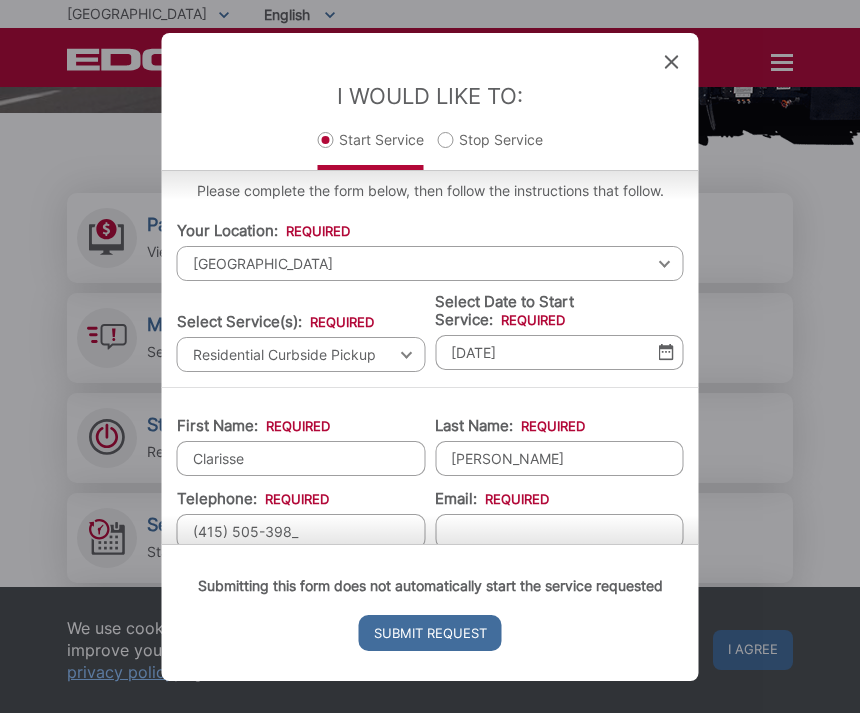 type on "[PHONE_NUMBER]" 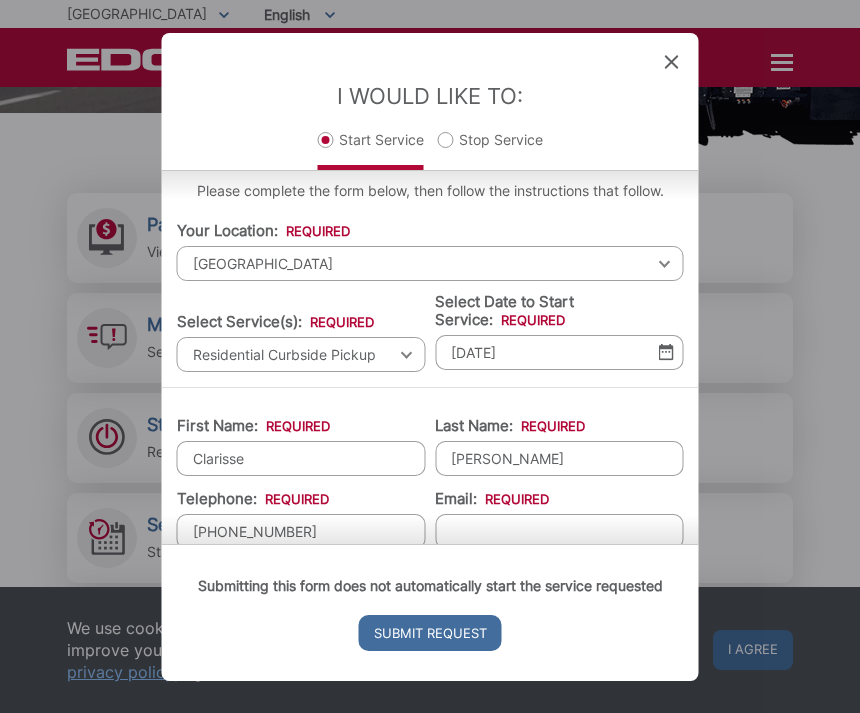 click on "Email: *" at bounding box center [559, 531] 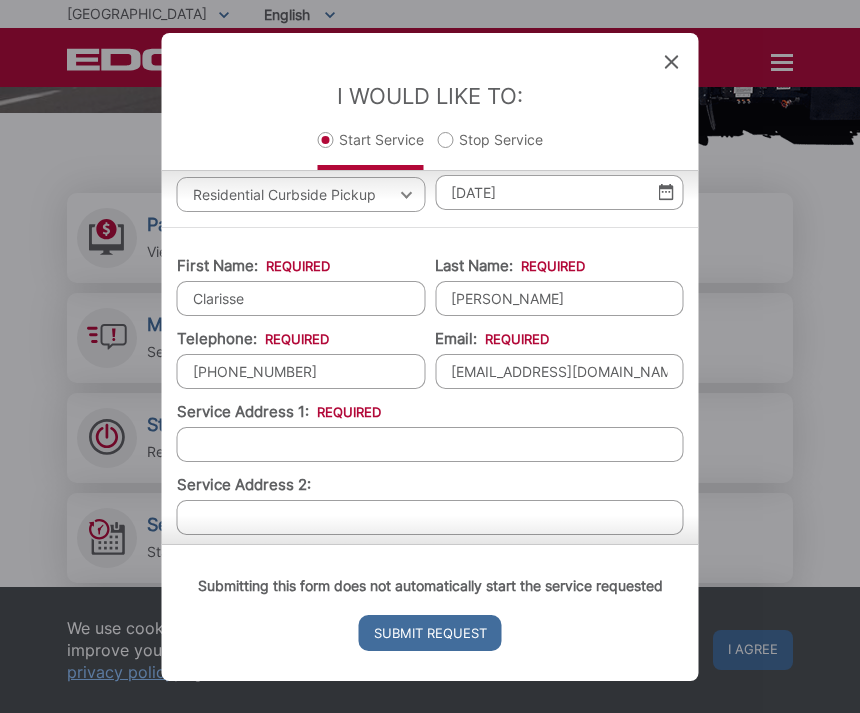 scroll, scrollTop: 167, scrollLeft: 0, axis: vertical 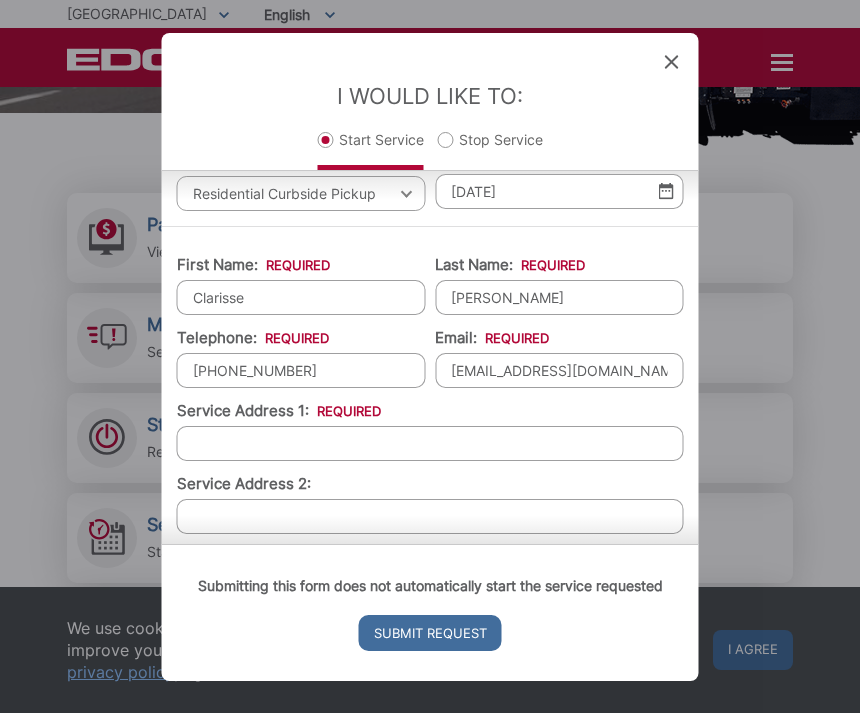 type on "[EMAIL_ADDRESS][DOMAIN_NAME]" 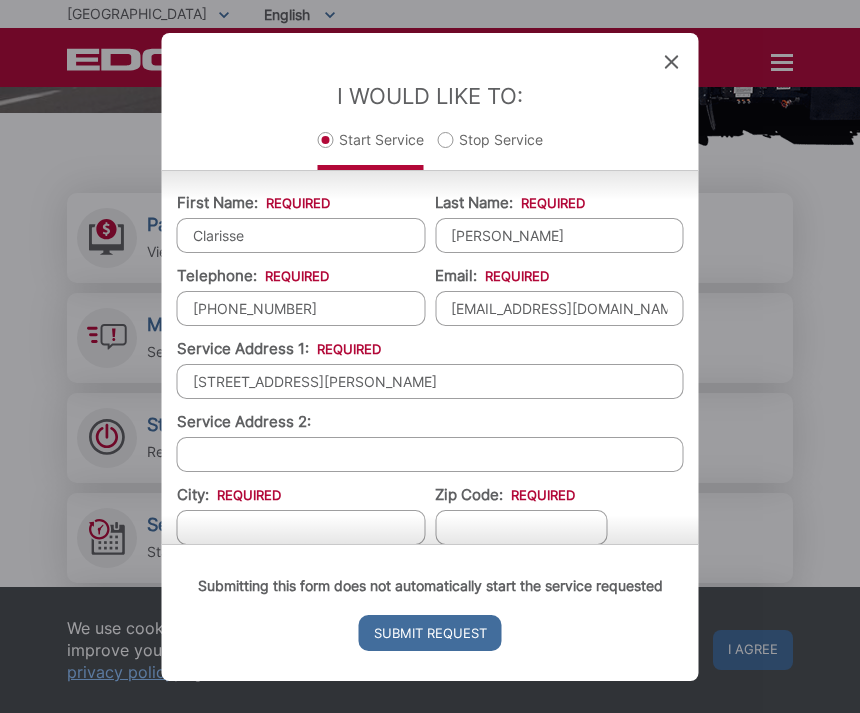 scroll, scrollTop: 265, scrollLeft: 0, axis: vertical 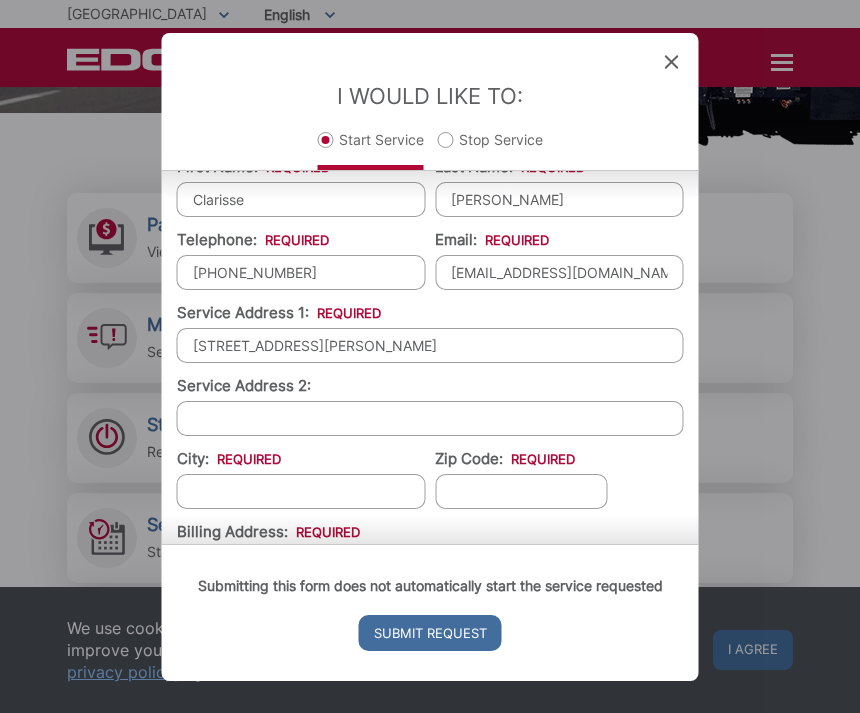 type on "[STREET_ADDRESS][PERSON_NAME]" 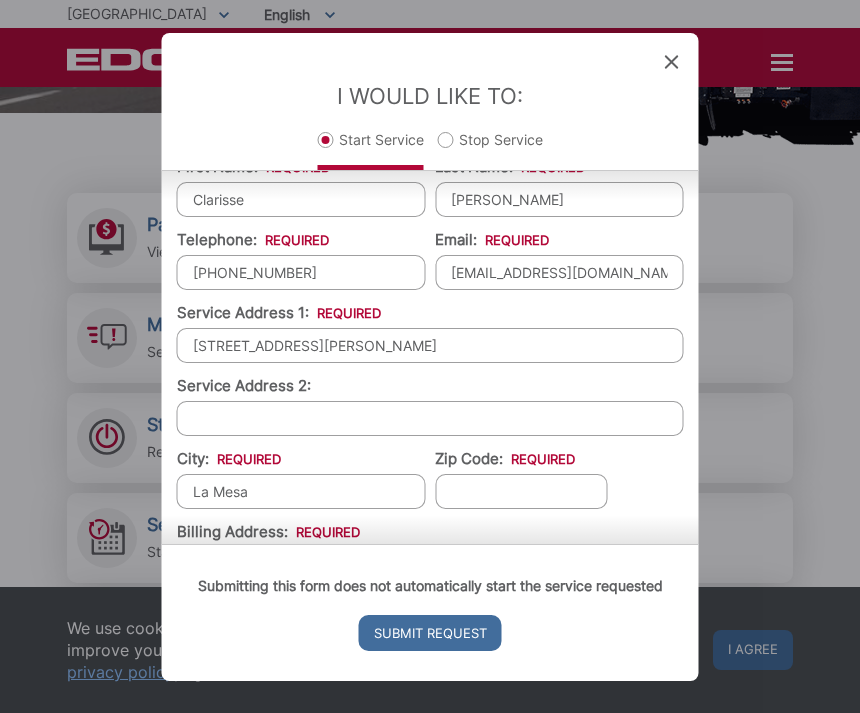 type on "La Mesa" 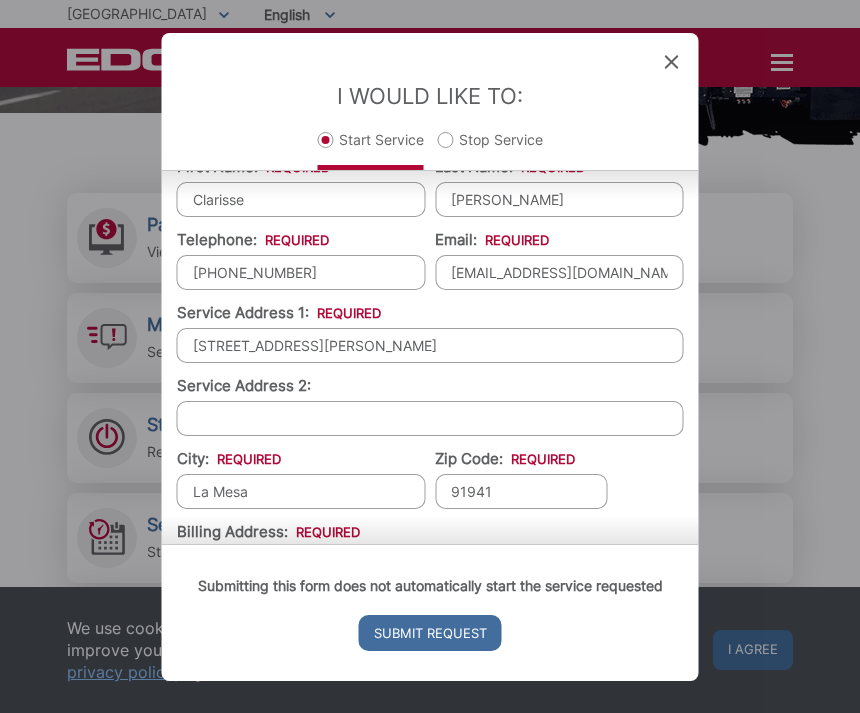 scroll, scrollTop: 369, scrollLeft: 0, axis: vertical 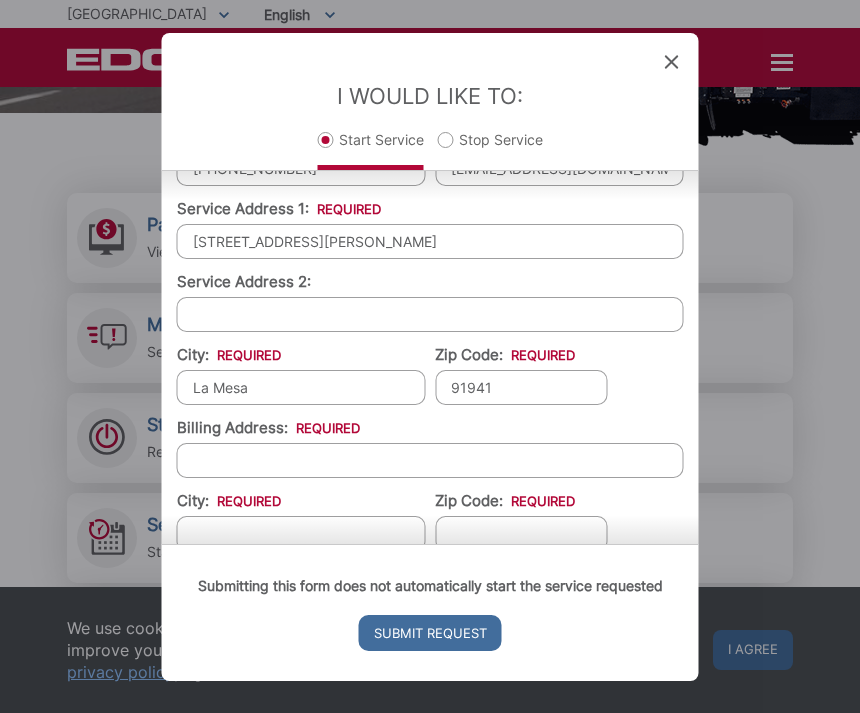 type on "91941" 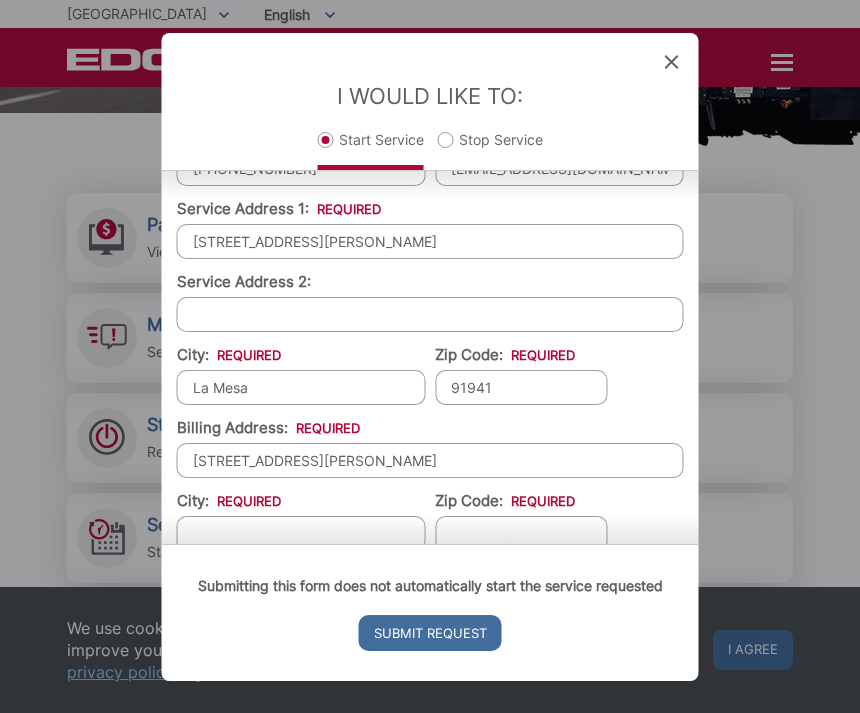 type on "[STREET_ADDRESS][PERSON_NAME]" 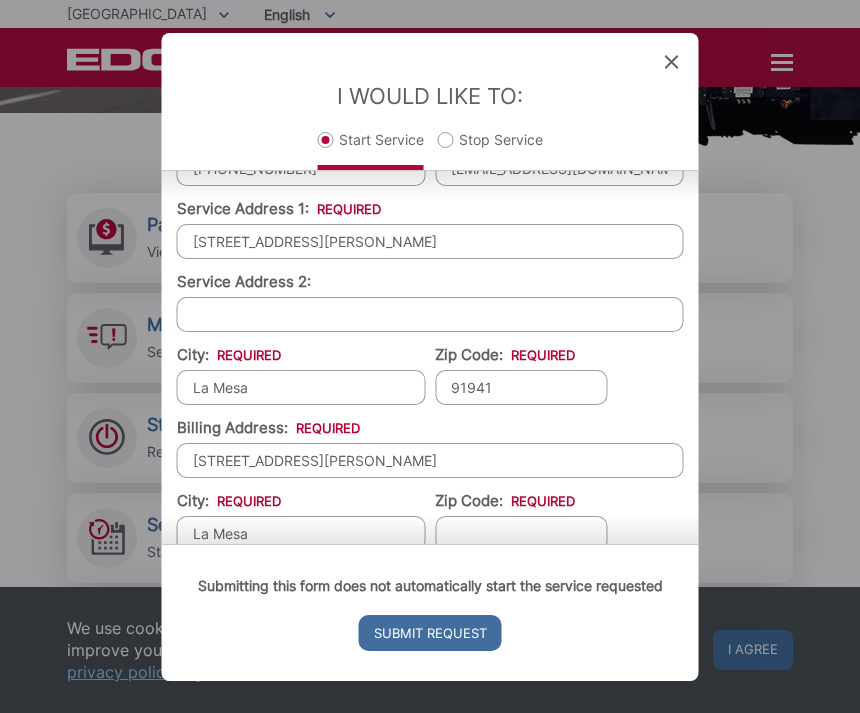 type on "La Mesa" 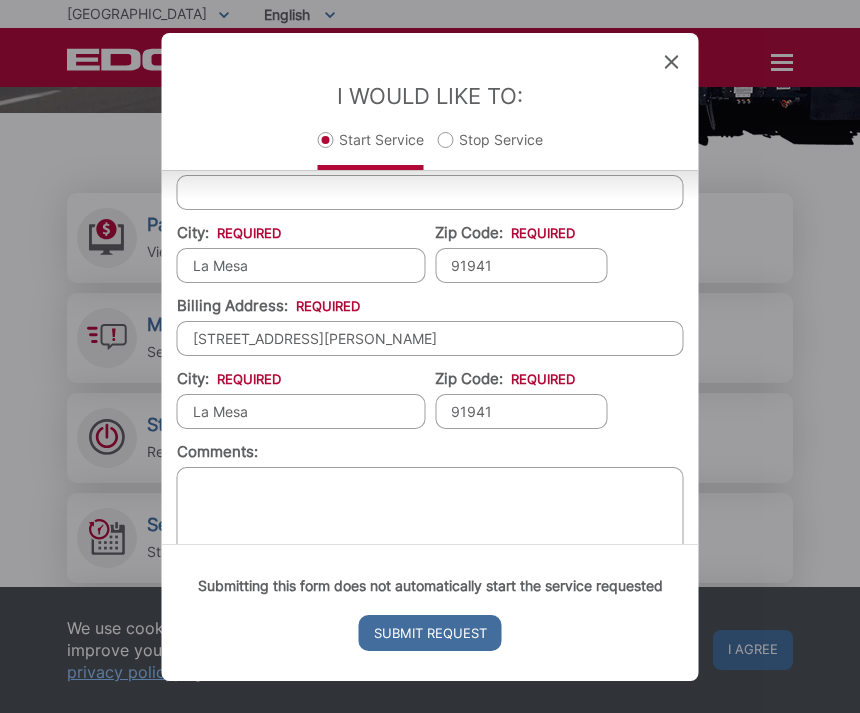 scroll, scrollTop: 490, scrollLeft: 0, axis: vertical 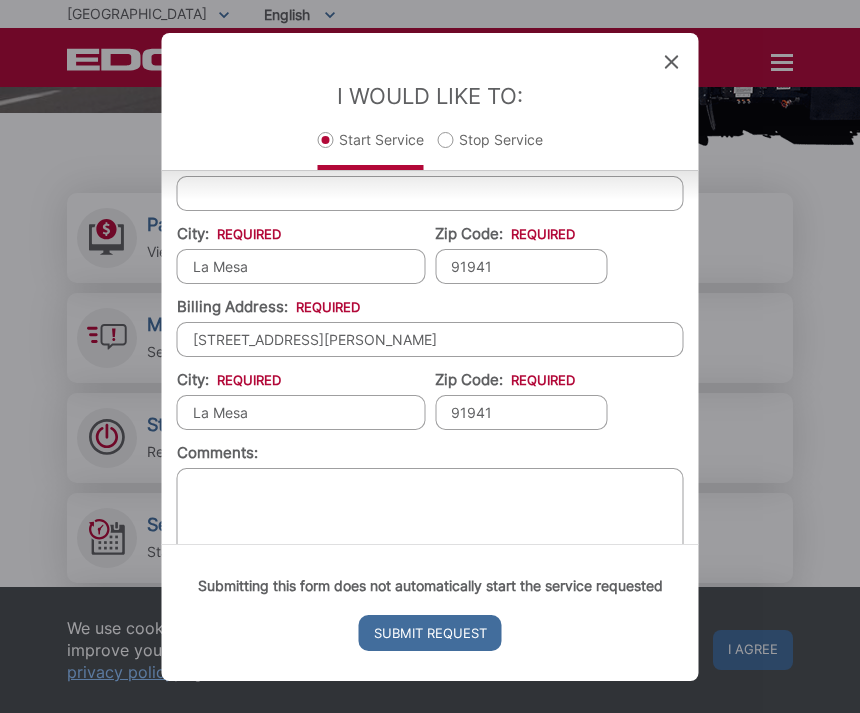 type on "91941" 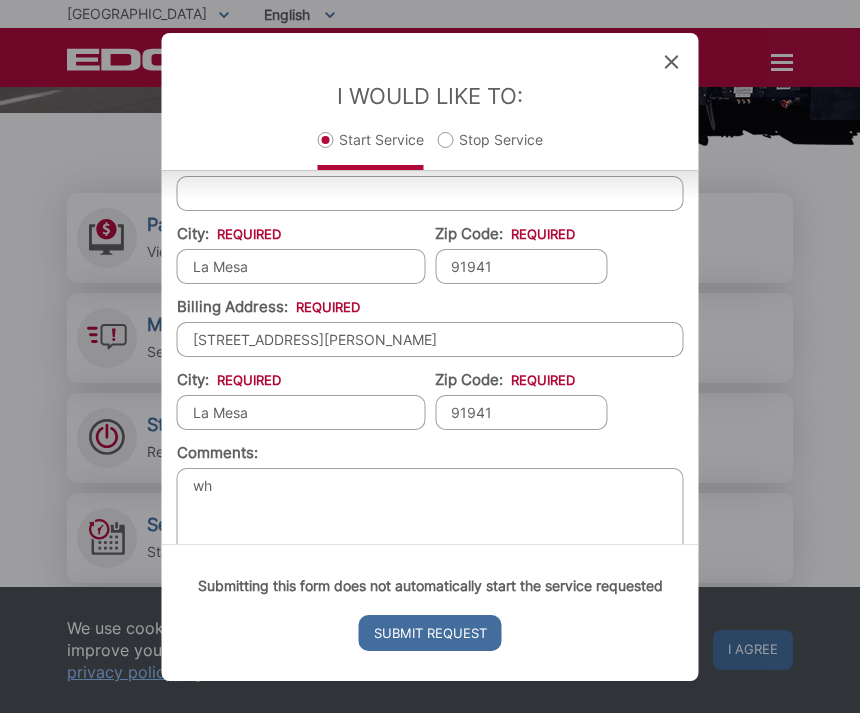 type on "w" 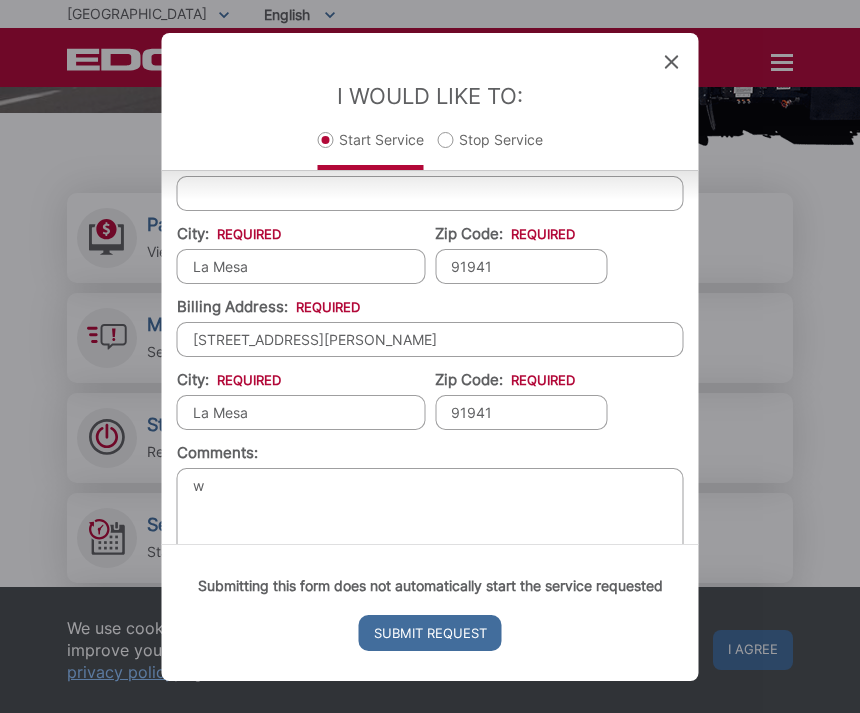 type 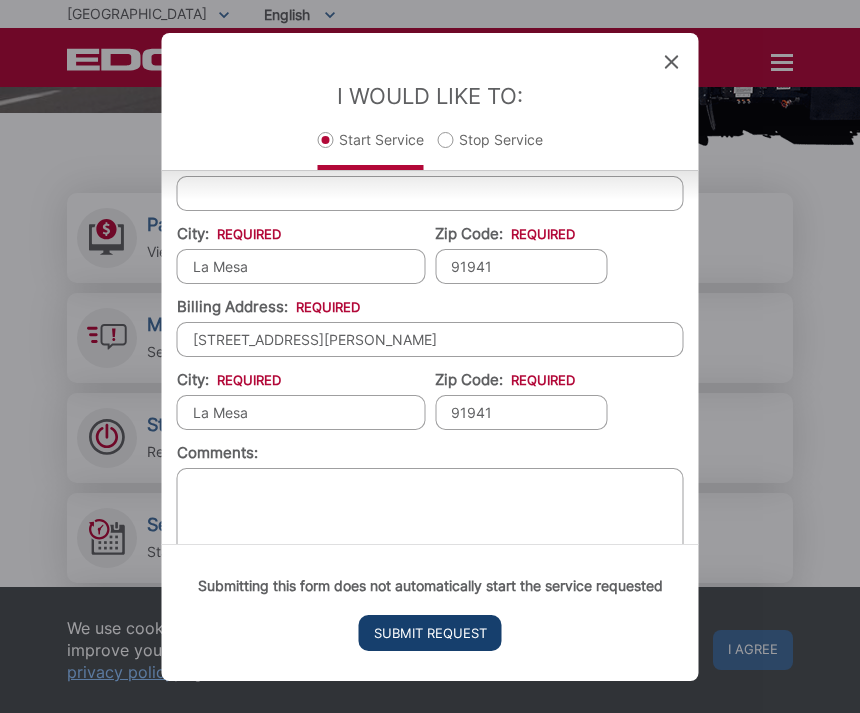 click on "Submit Request" at bounding box center (430, 633) 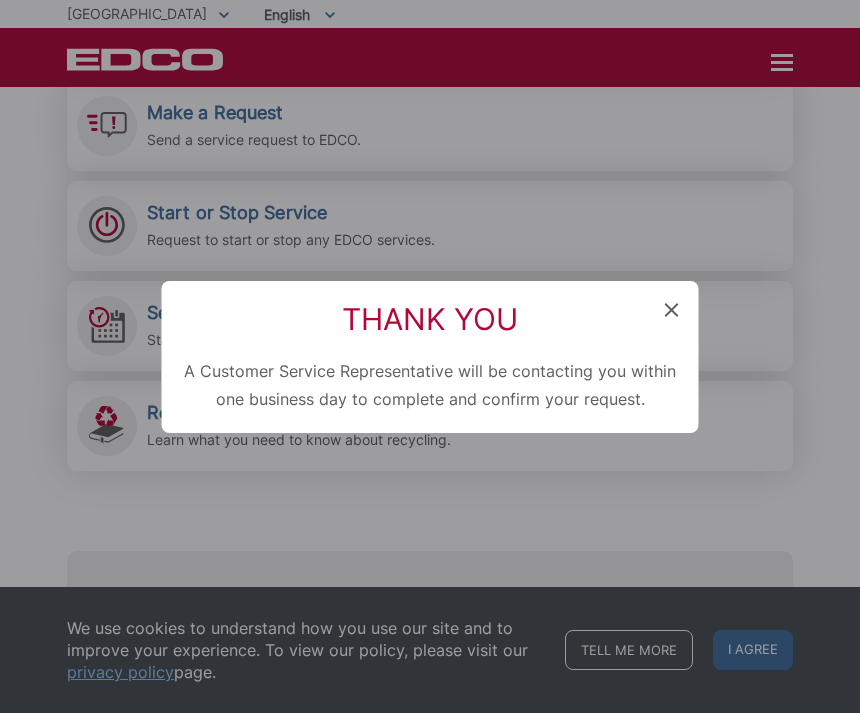 click 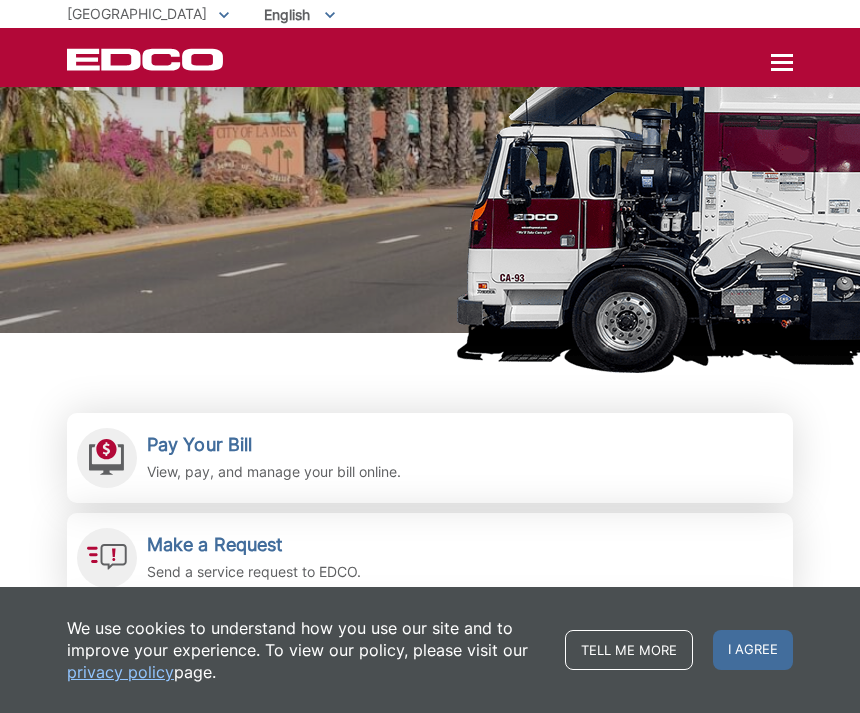 scroll, scrollTop: 0, scrollLeft: 0, axis: both 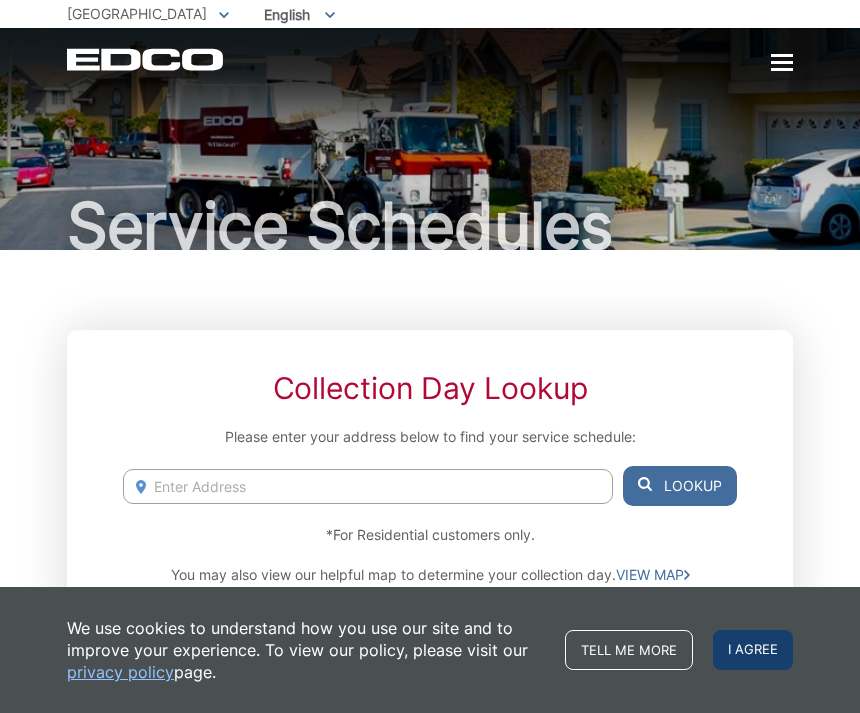 click on "I agree" at bounding box center [753, 650] 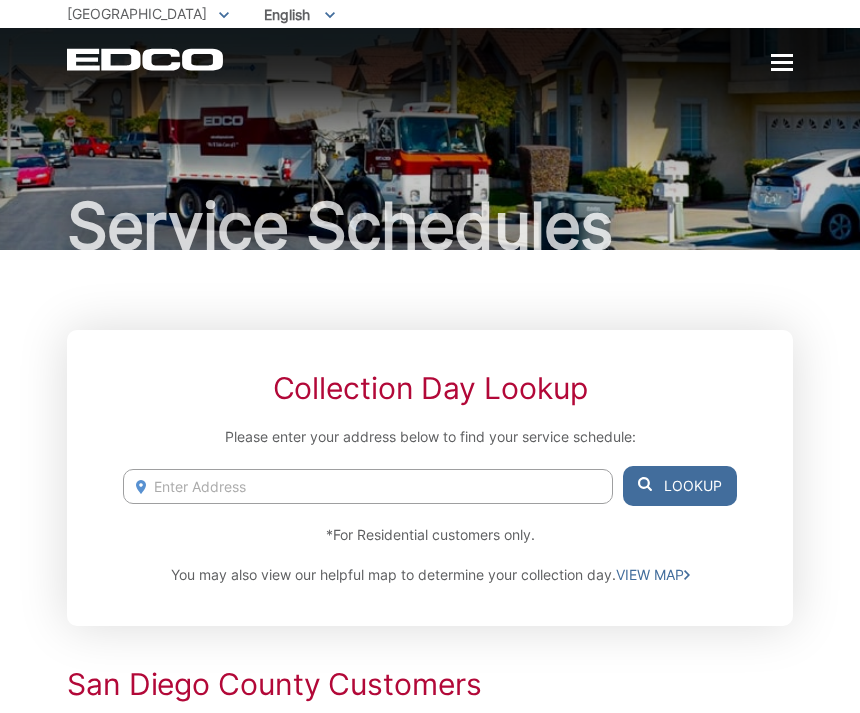 click at bounding box center [368, 486] 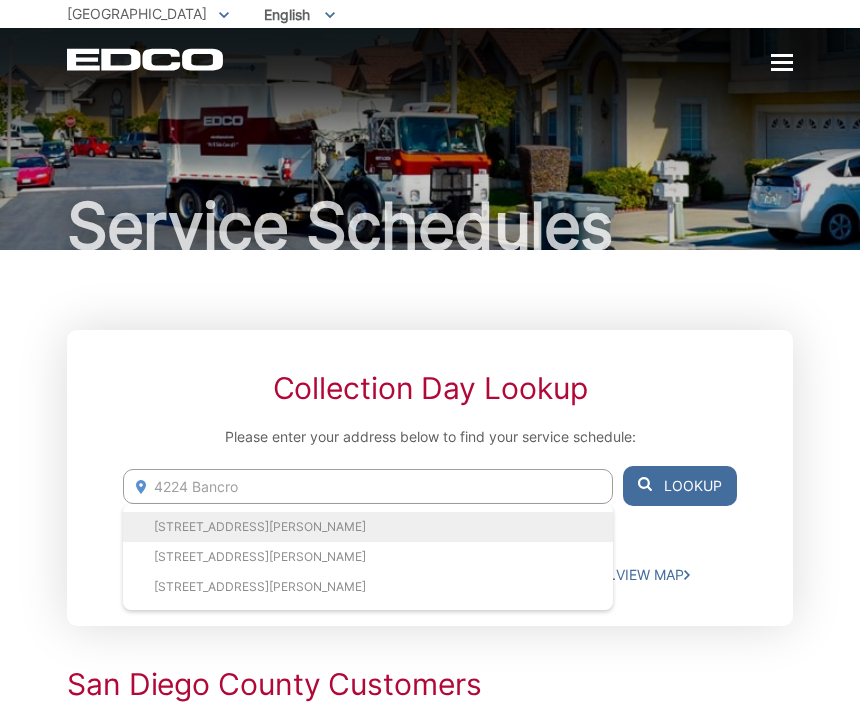 click on "4224 Bancroft Dr, La Mesa, CA, 91941" at bounding box center (368, 527) 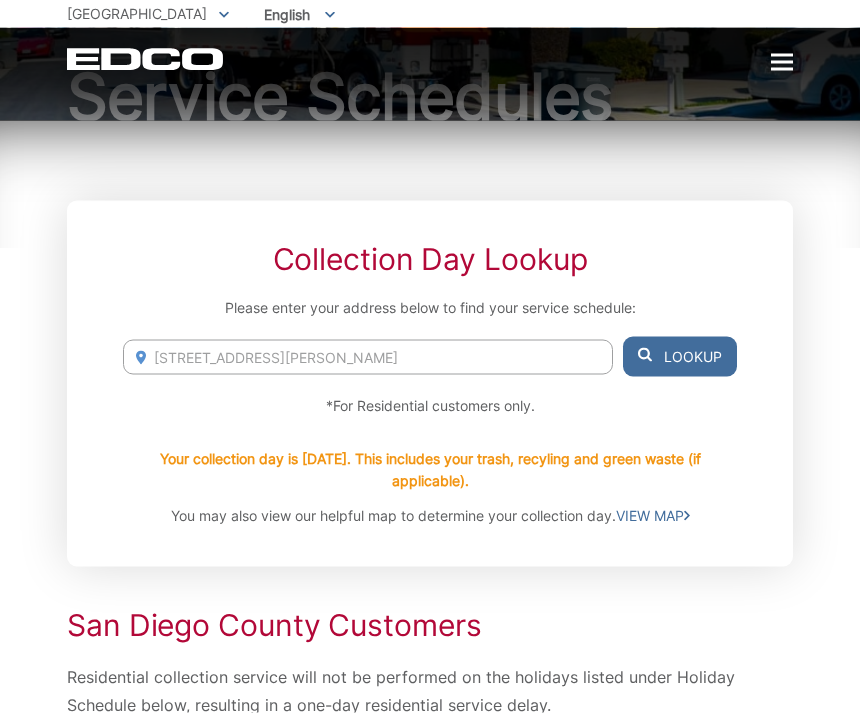 scroll, scrollTop: 121, scrollLeft: 0, axis: vertical 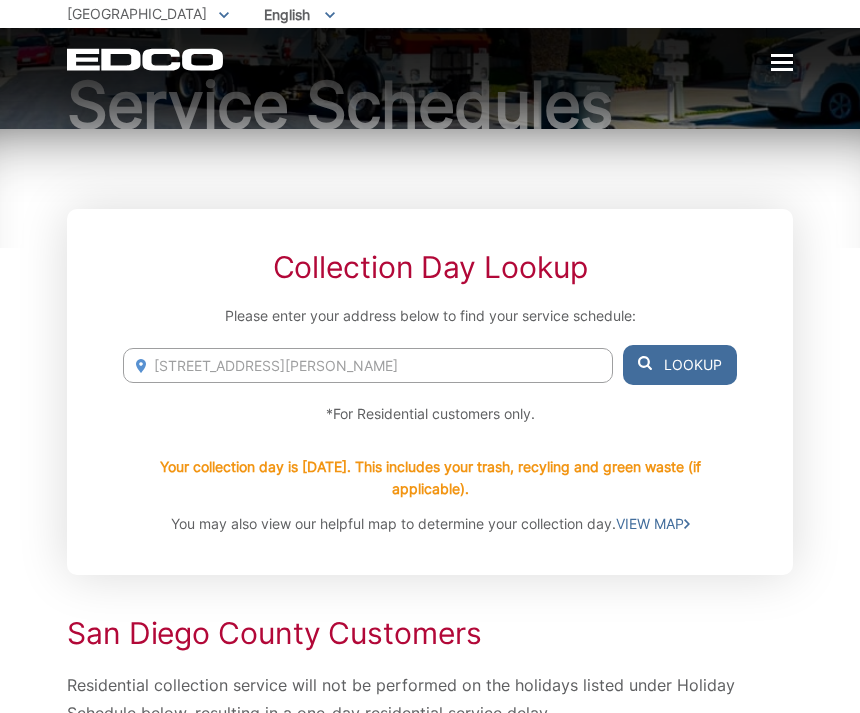 click on "Lookup" at bounding box center [680, 365] 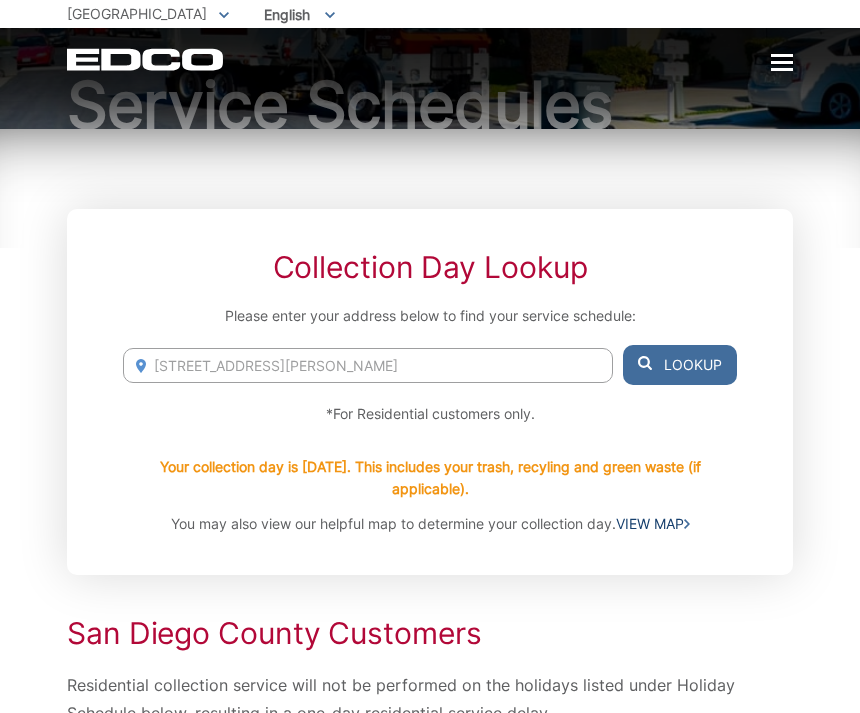 click on "VIEW MAP" at bounding box center (653, 524) 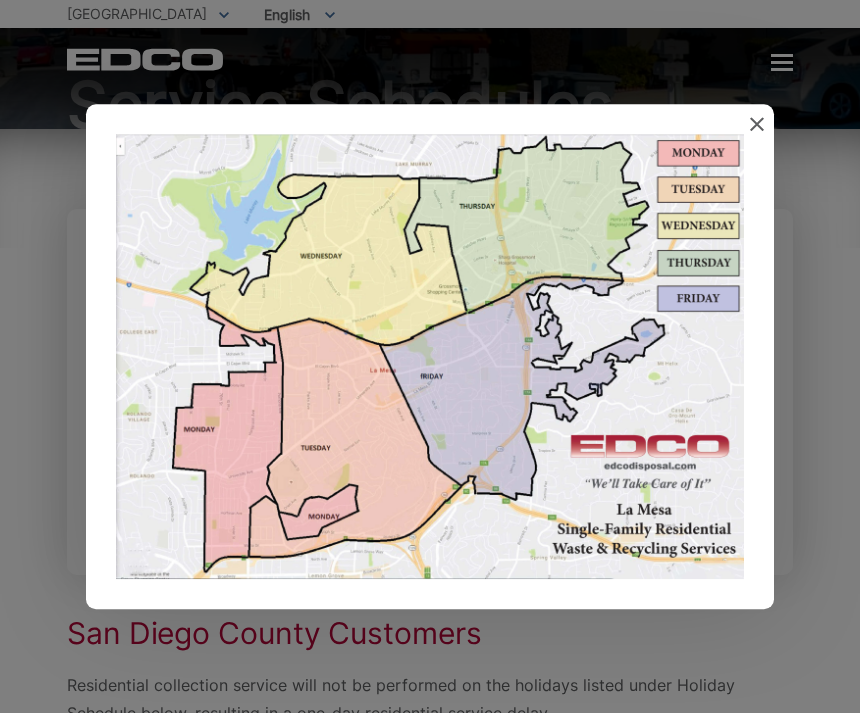 click at bounding box center (757, 125) 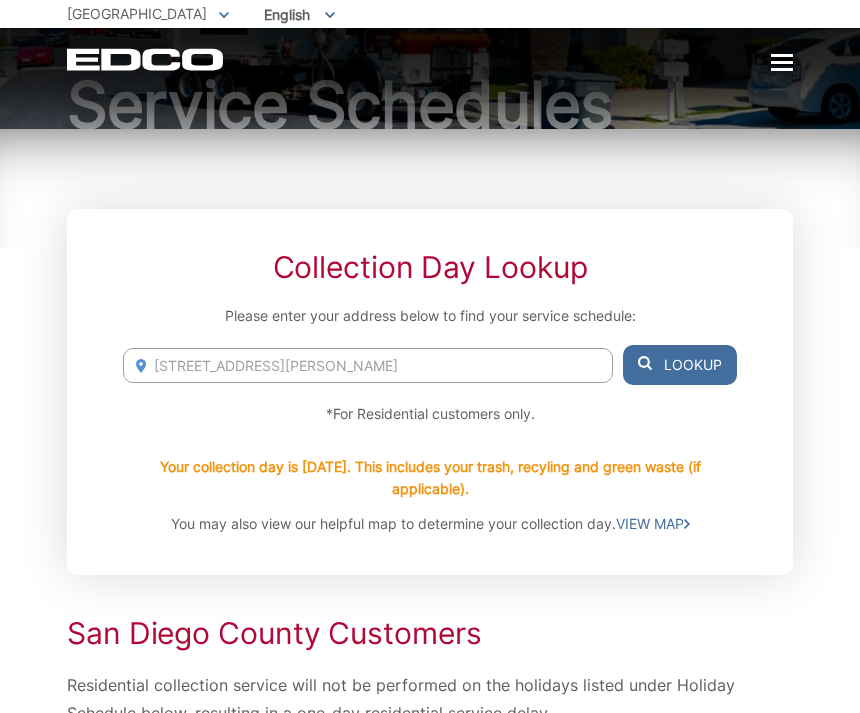 click on "Collection Day Lookup
Please enter your address below to find your service schedule:
4224 Bancroft Dr, La Mesa, CA, 91941
Lookup
*For Residential customers only.
Your collection day is Wednesday. This includes your trash, recyling and green waste (if applicable).
You may also view our helpful map to determine your collection day.  VIEW MAP
San Diego County Customers
Residential collection service will not be performed on the holidays listed under Holiday Schedule below, resulting in a one-day residential service delay.
Click  HERE
Holiday Schedule Example" at bounding box center [430, 1060] 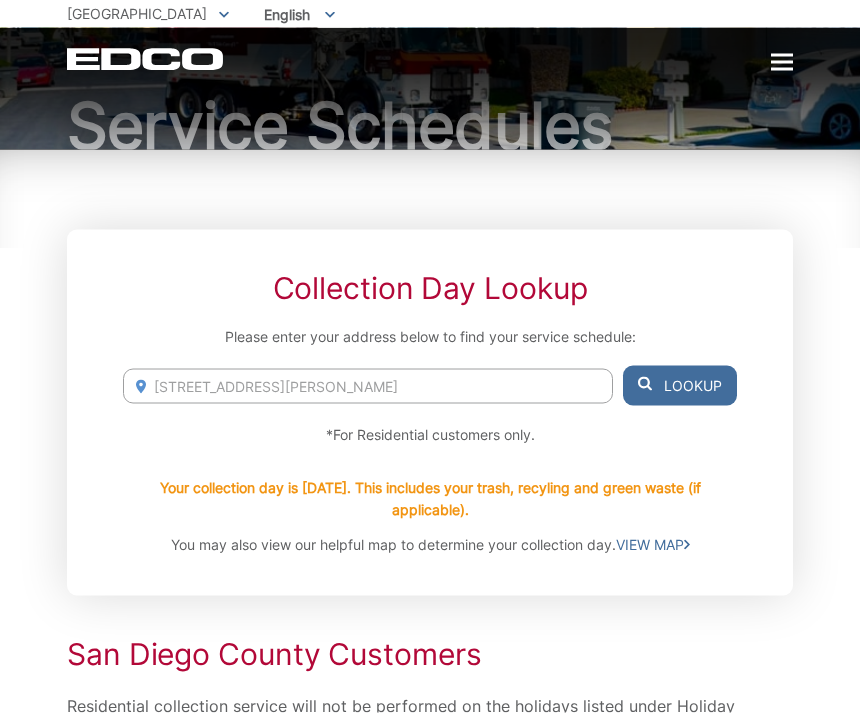 scroll, scrollTop: 0, scrollLeft: 0, axis: both 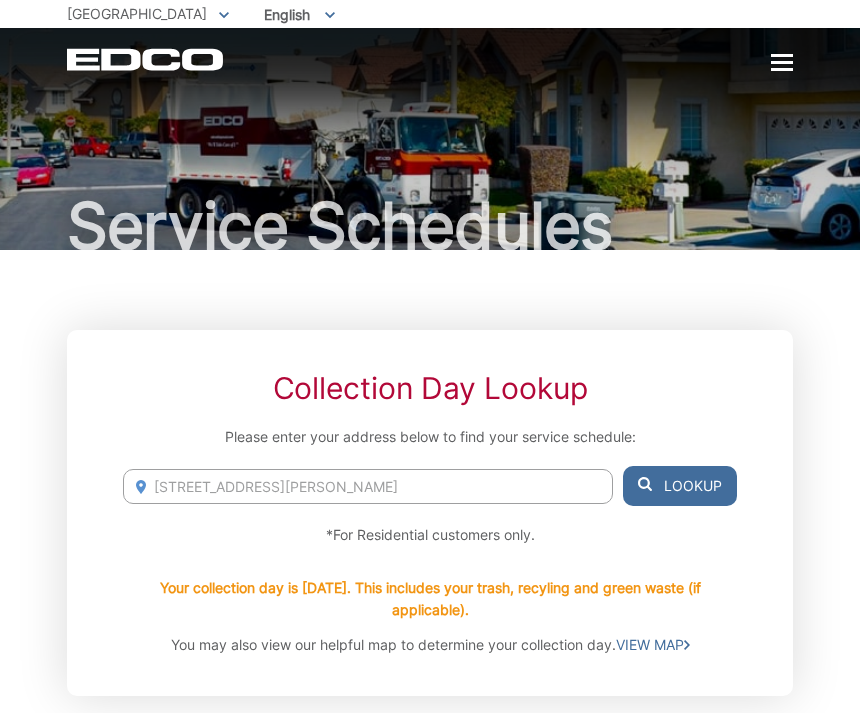 click on "Service Schedules" at bounding box center [430, 226] 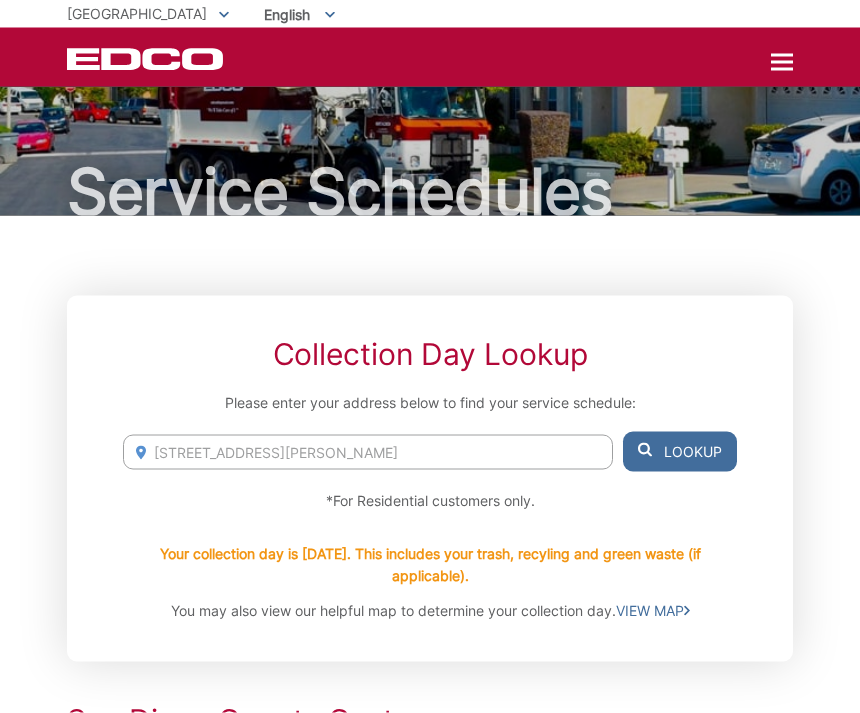 scroll, scrollTop: 0, scrollLeft: 0, axis: both 